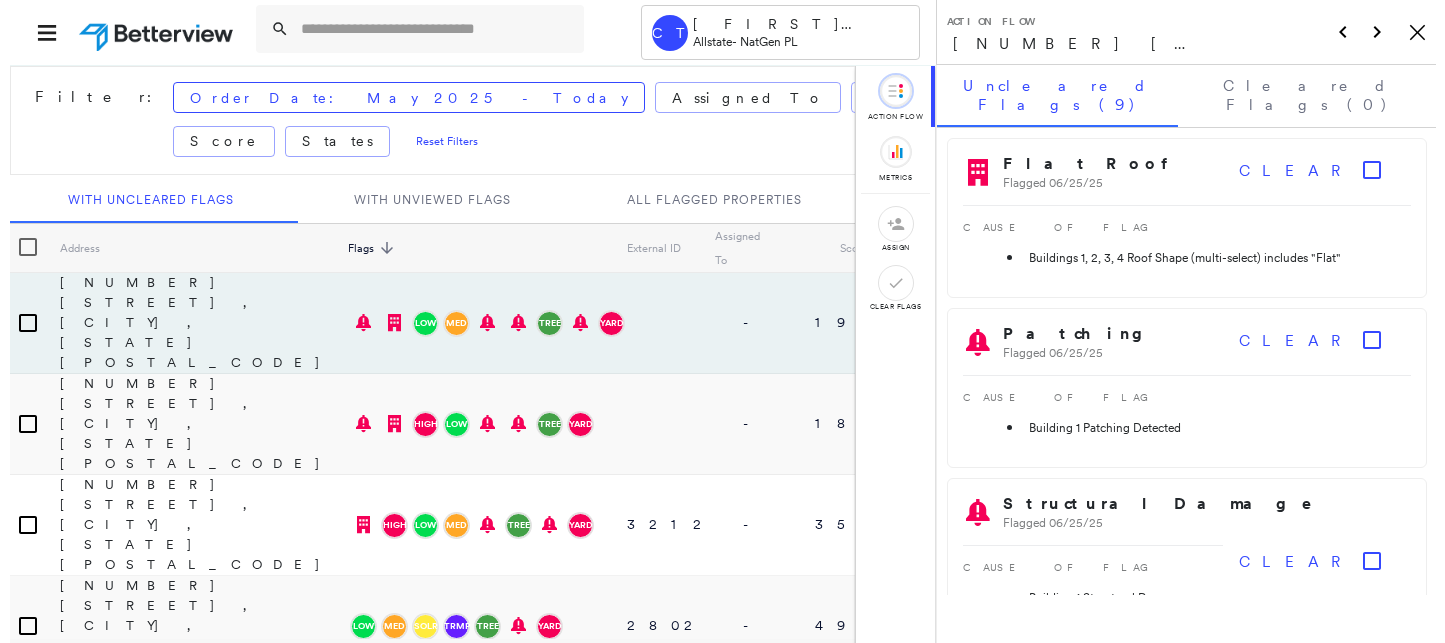 scroll, scrollTop: 0, scrollLeft: 0, axis: both 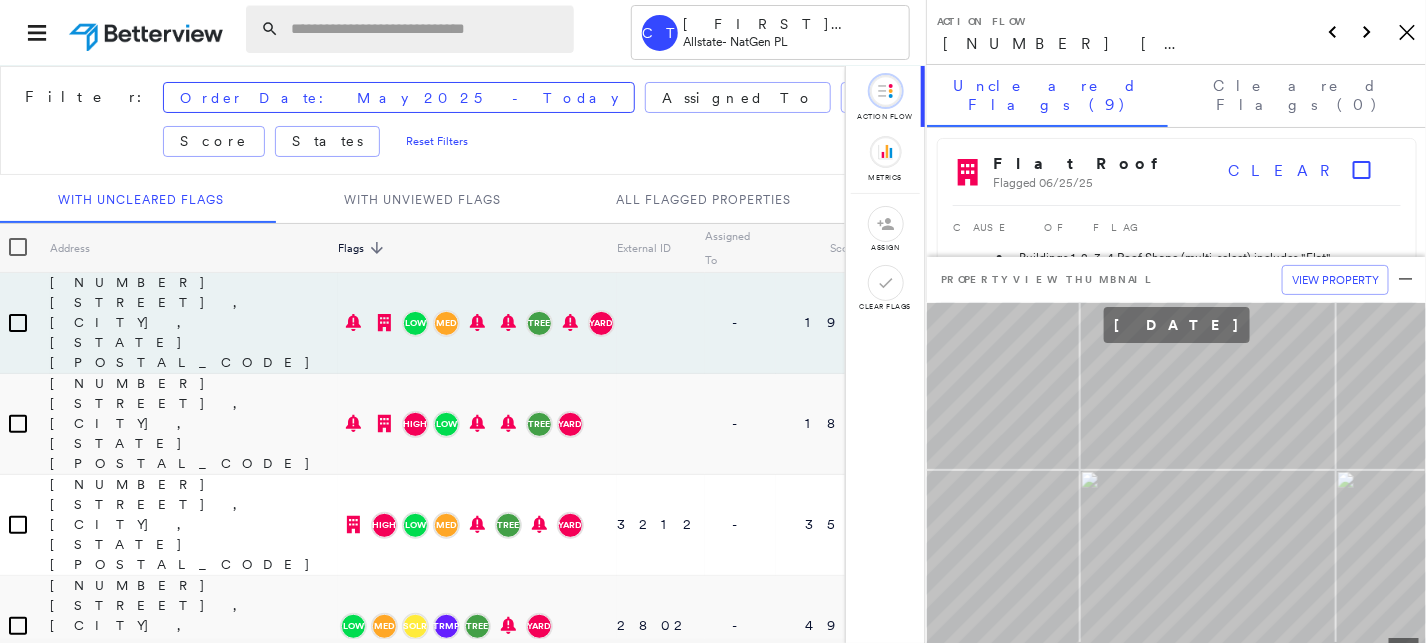 paste on "**********" 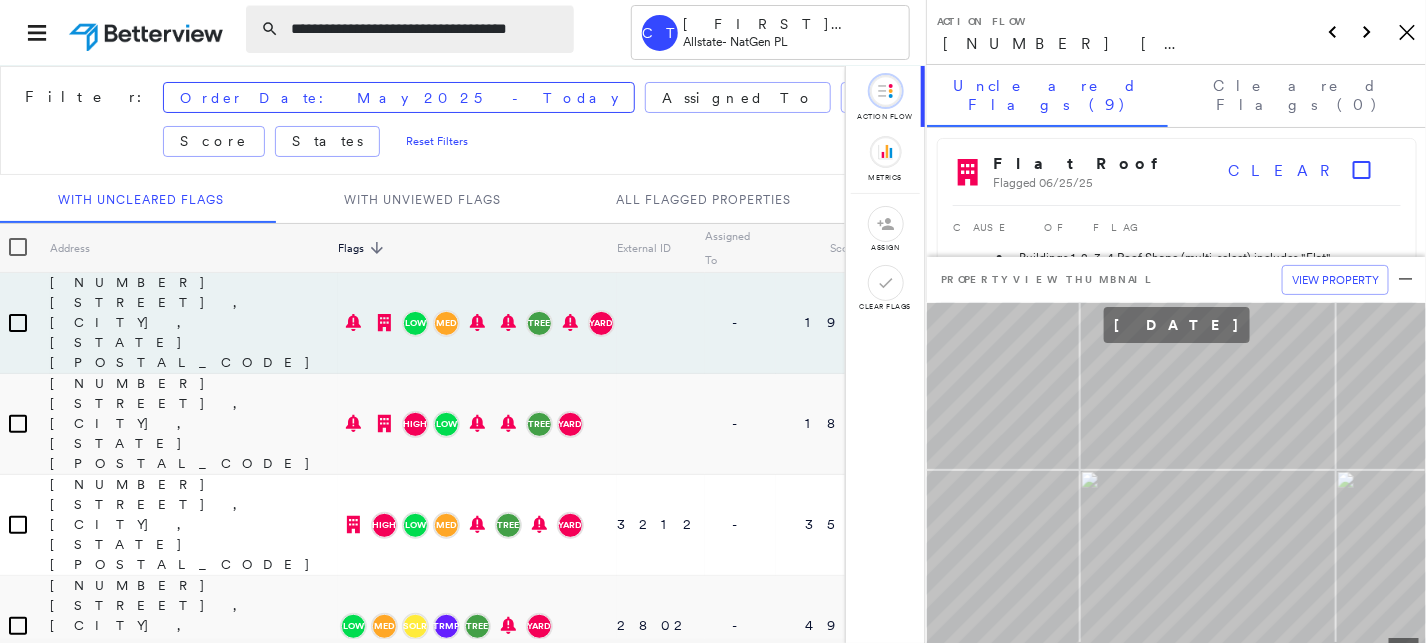 click on "**********" at bounding box center [426, 29] 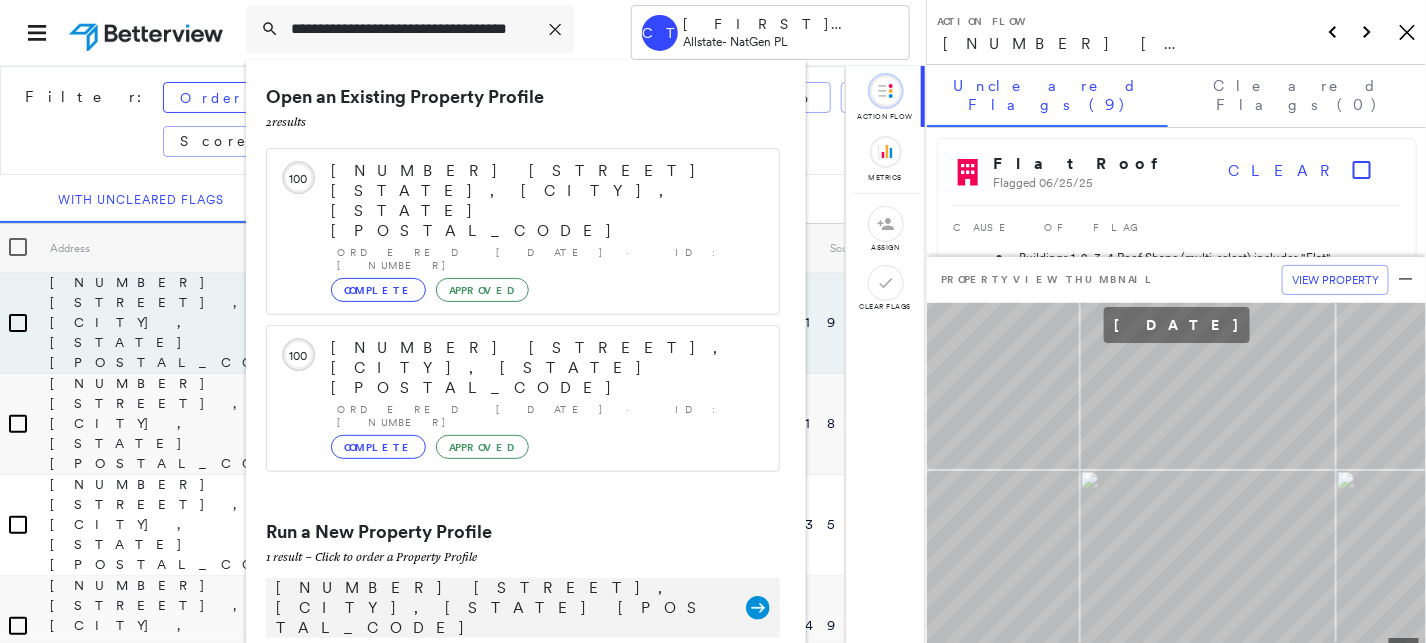 type on "**********" 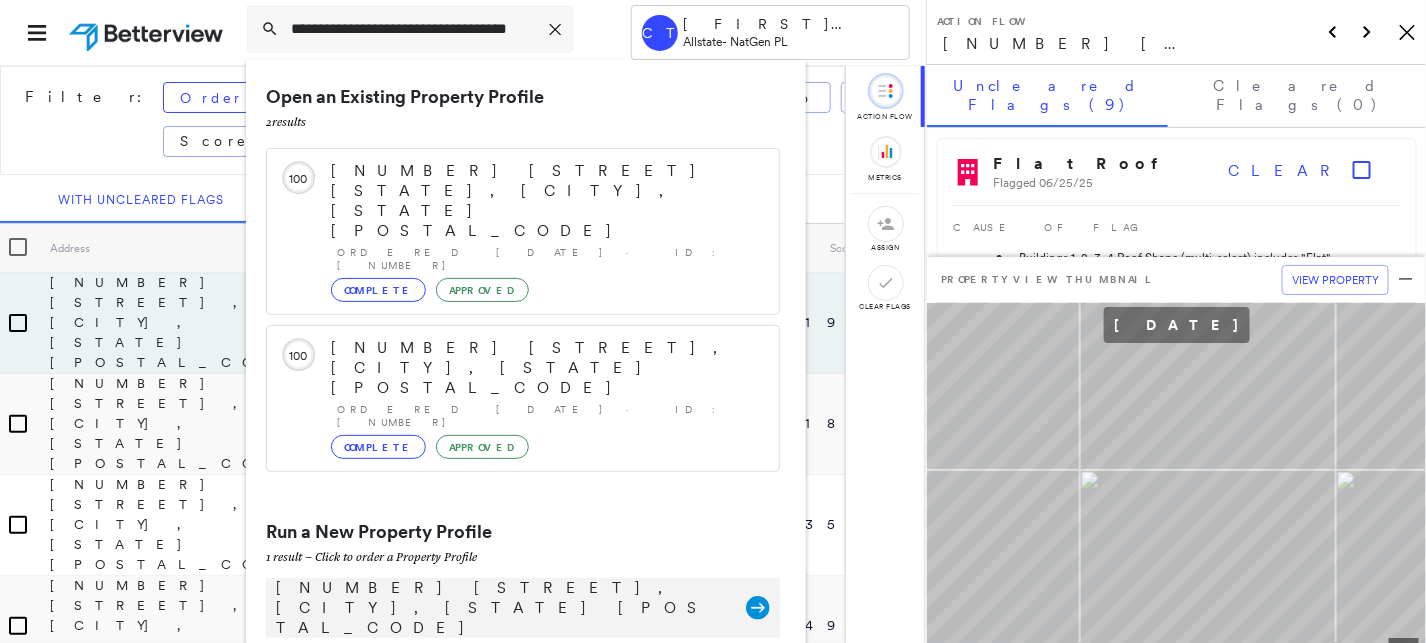click on "[NUMBER] [STREET], [CITY], [STATE] [POSTAL_CODE]" at bounding box center [501, 608] 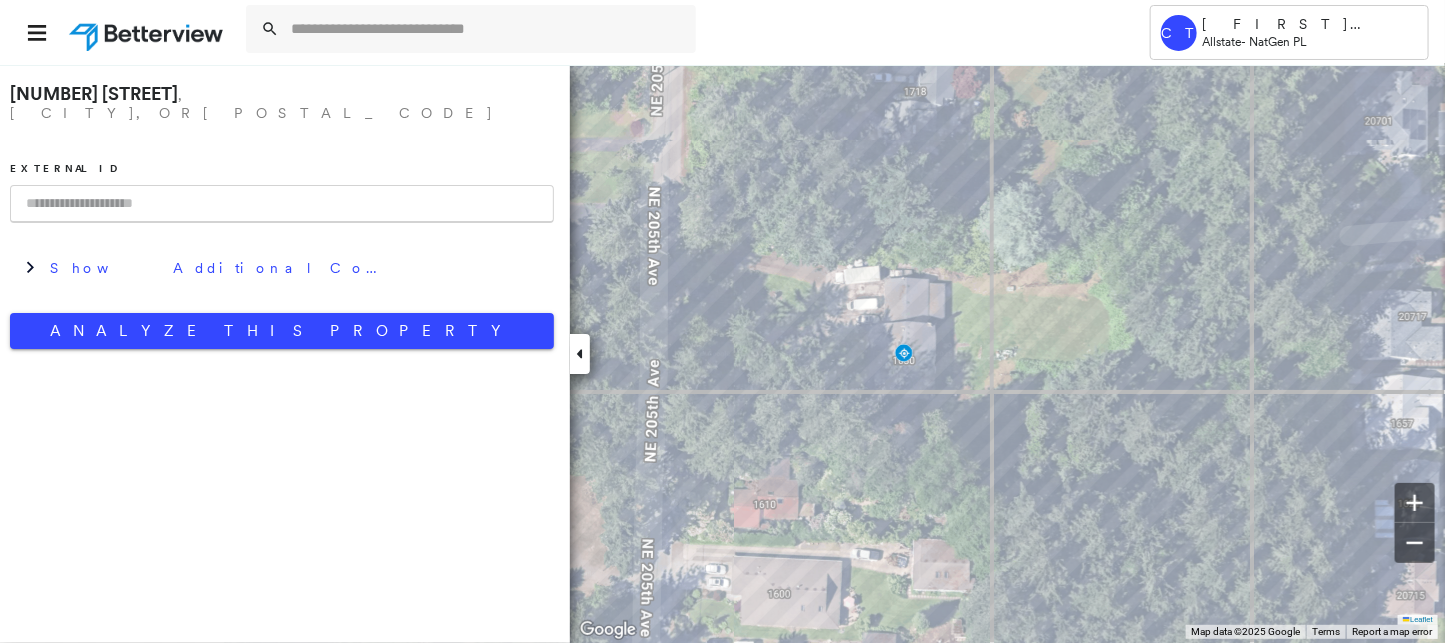 paste on "**********" 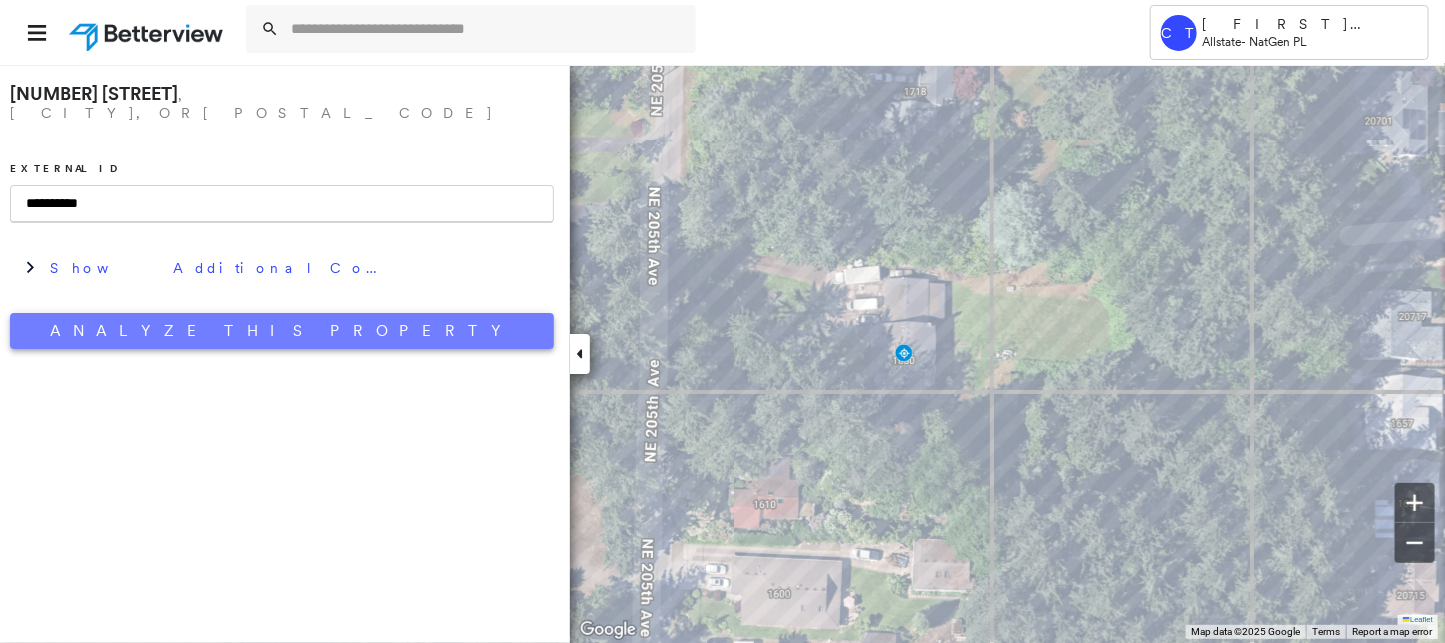 type on "**********" 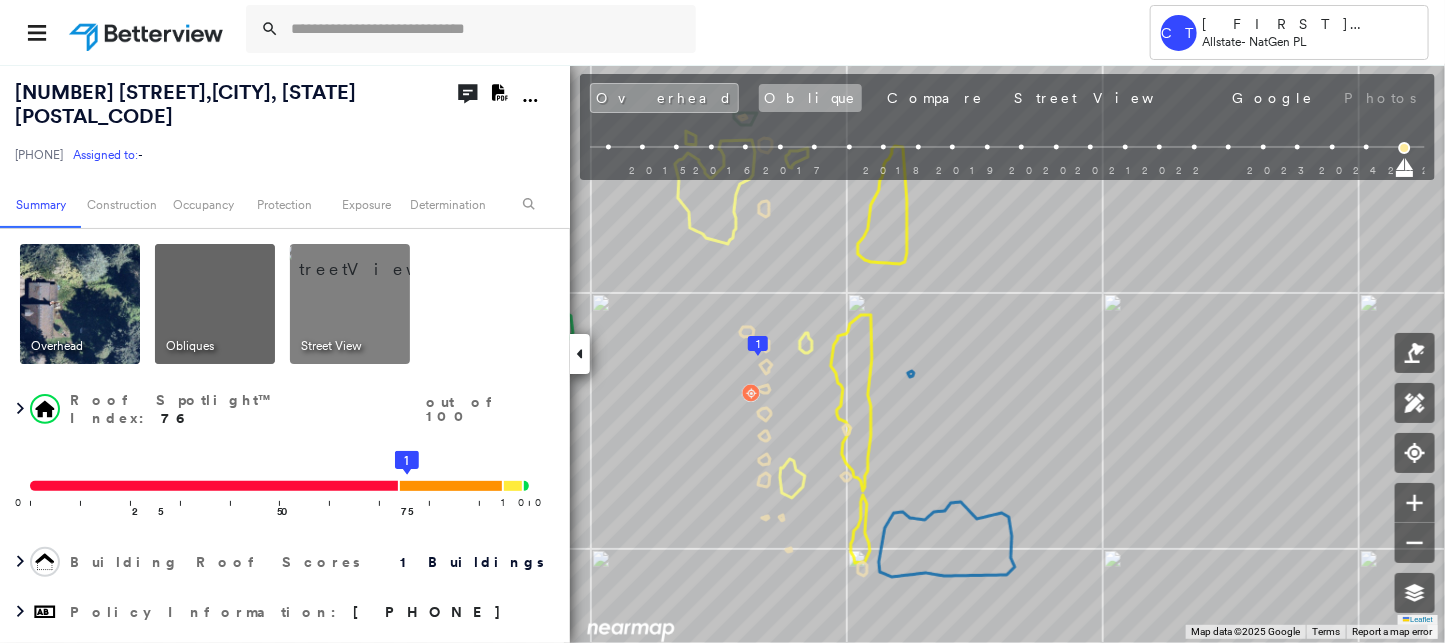 click on "Oblique" at bounding box center (810, 98) 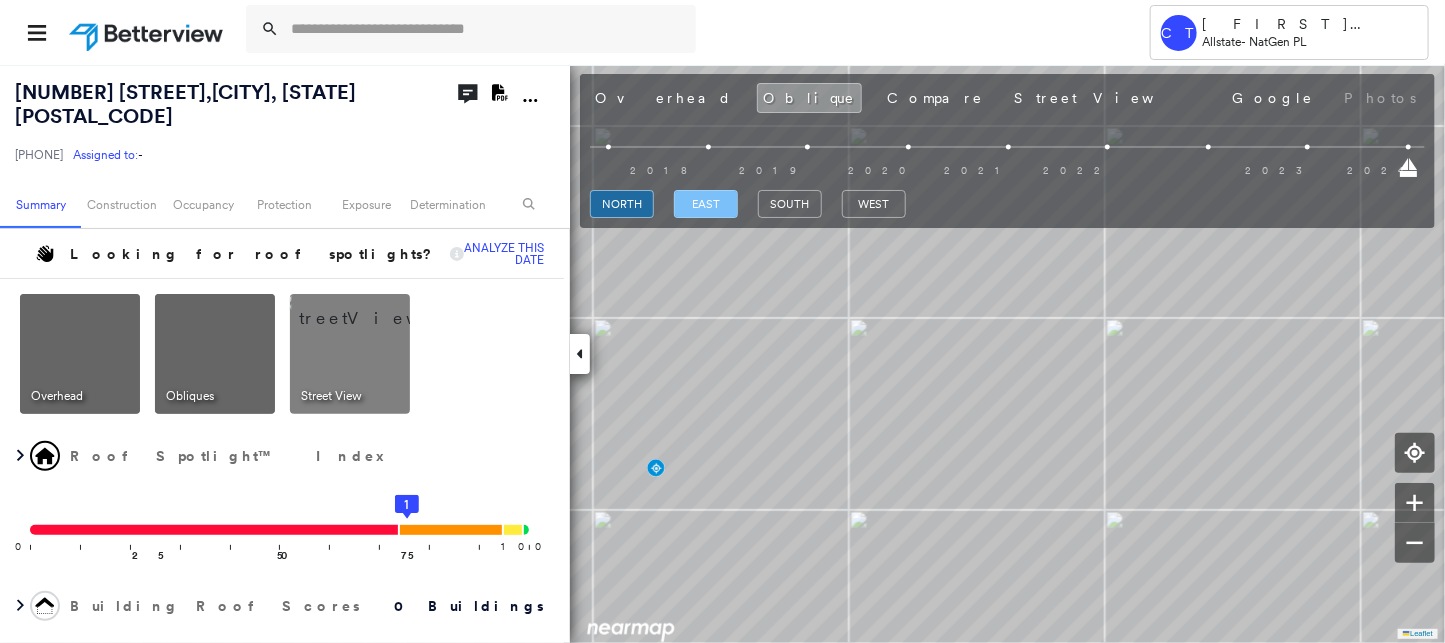 click on "east" at bounding box center [706, 204] 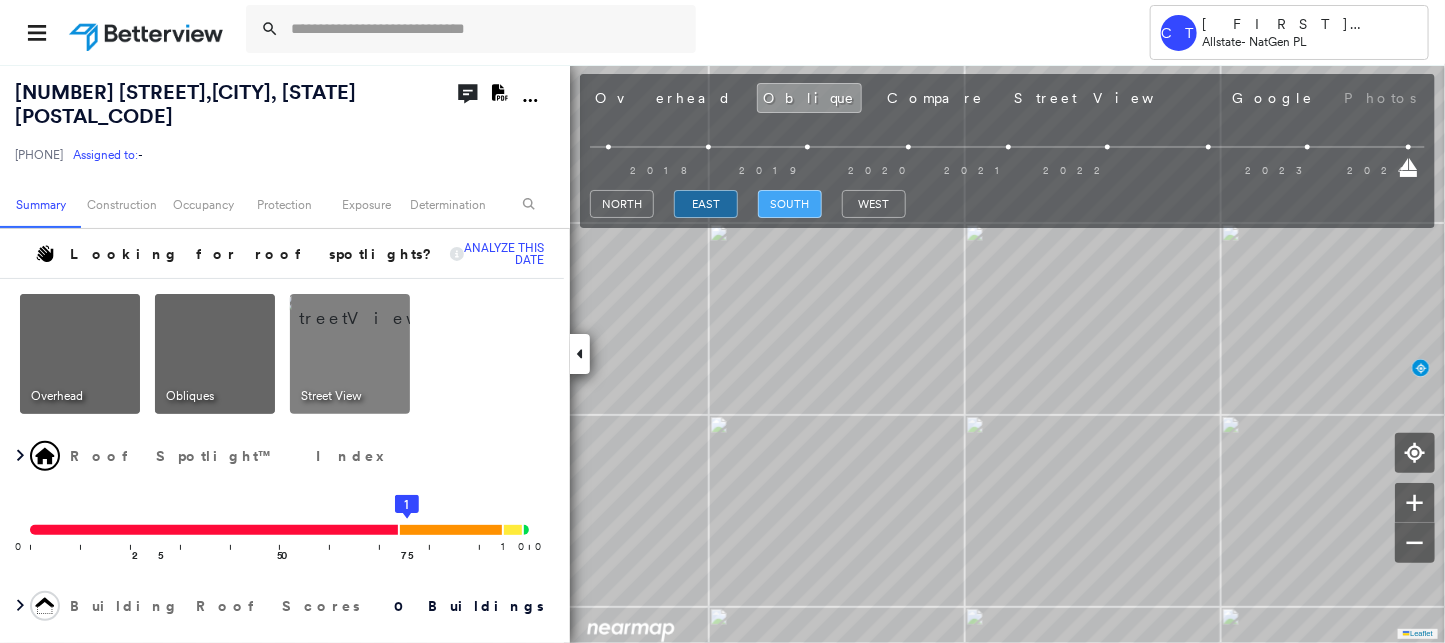 click on "south" at bounding box center (790, 204) 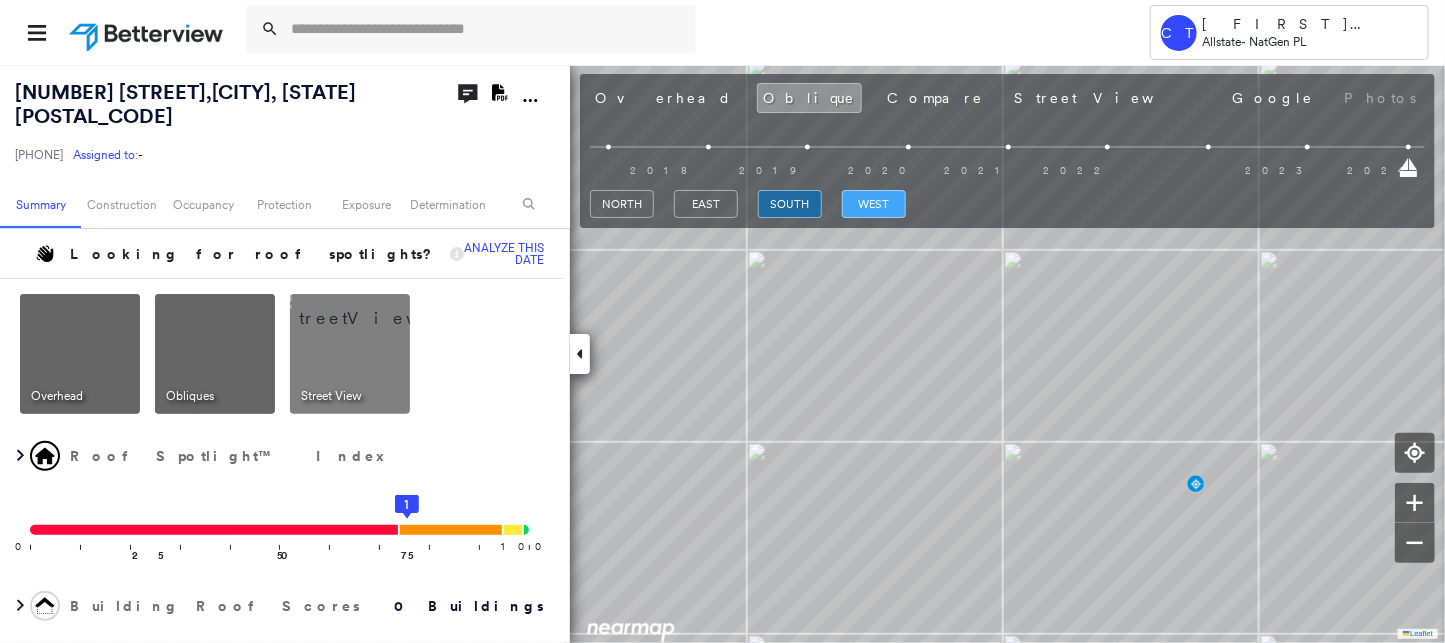 click on "west" at bounding box center [874, 204] 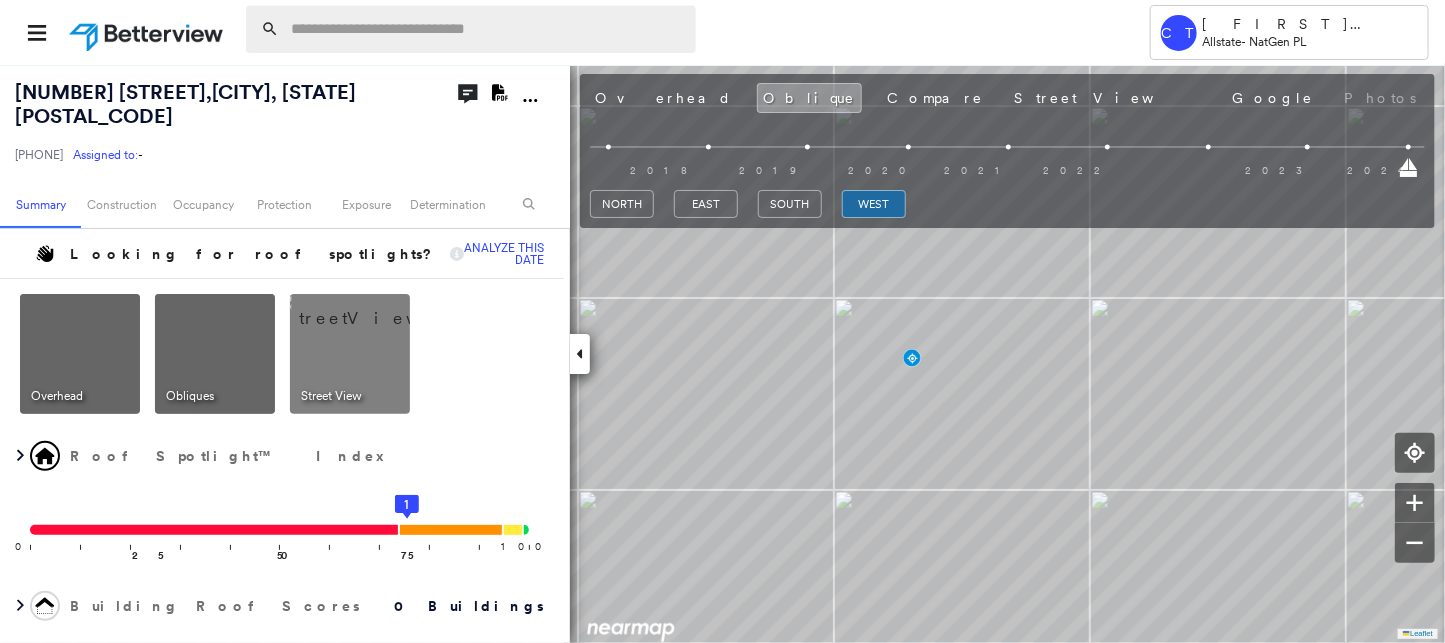 click at bounding box center [487, 29] 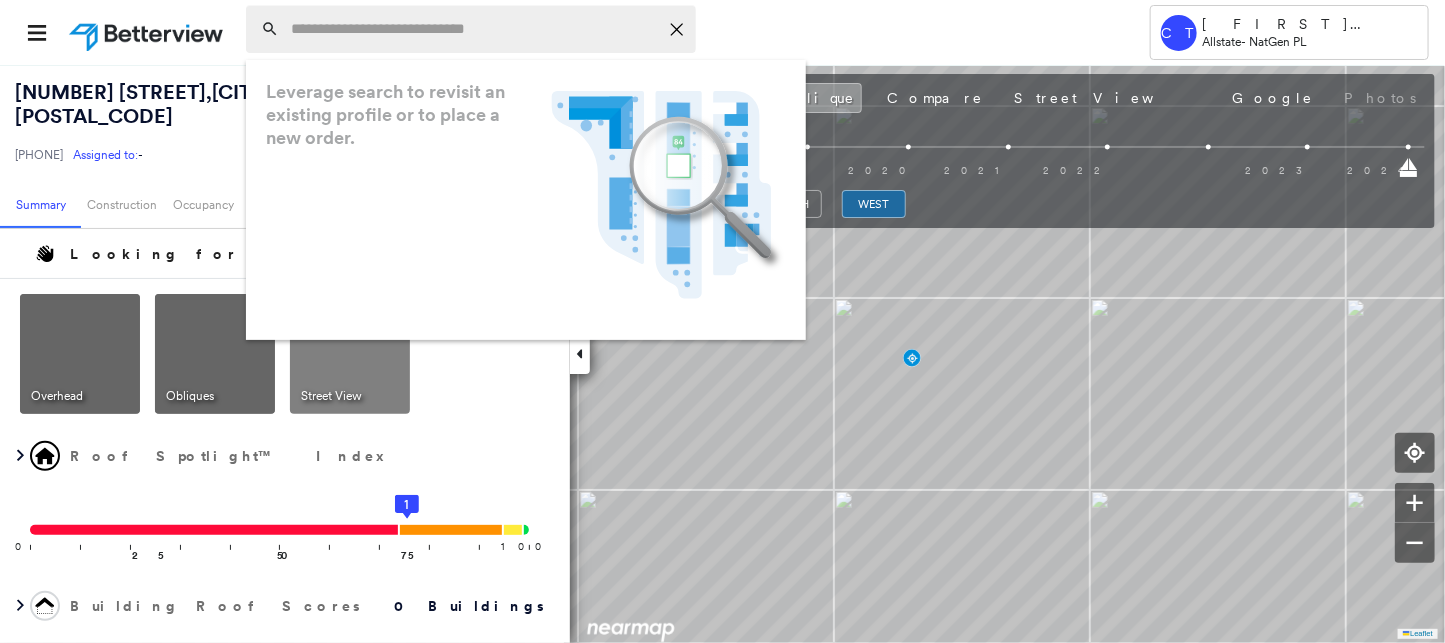 paste on "**********" 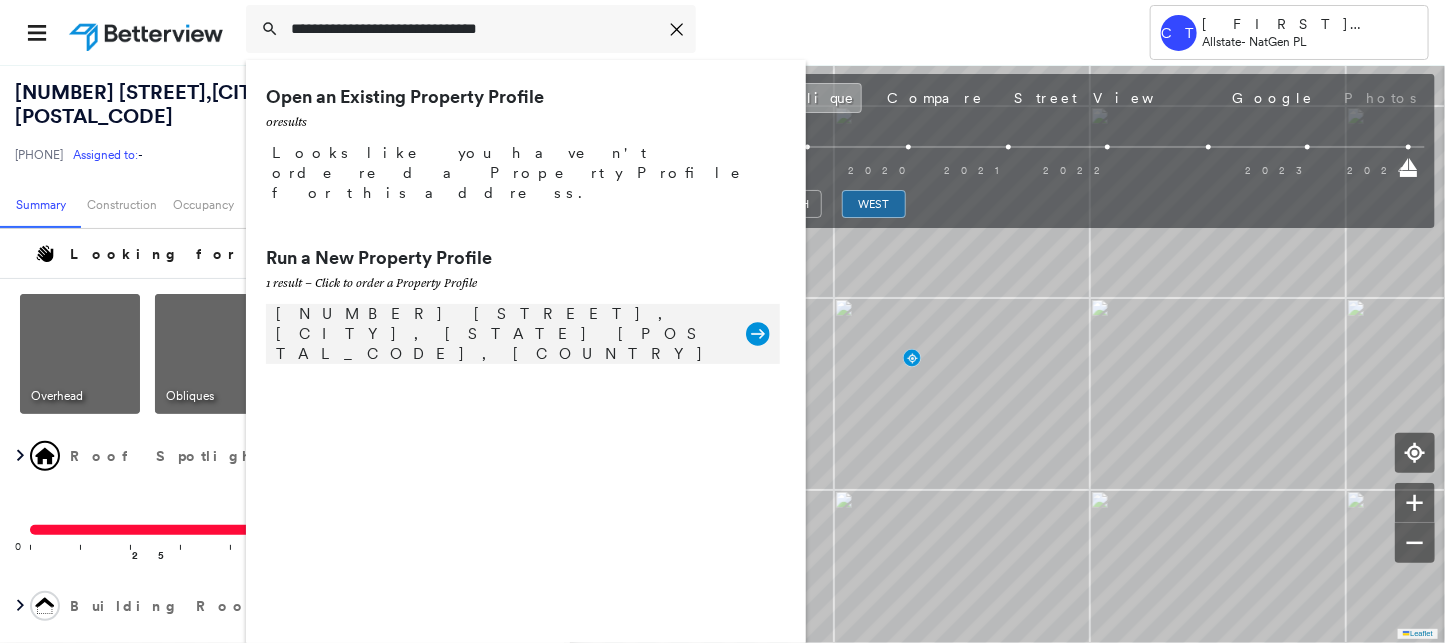 type on "**********" 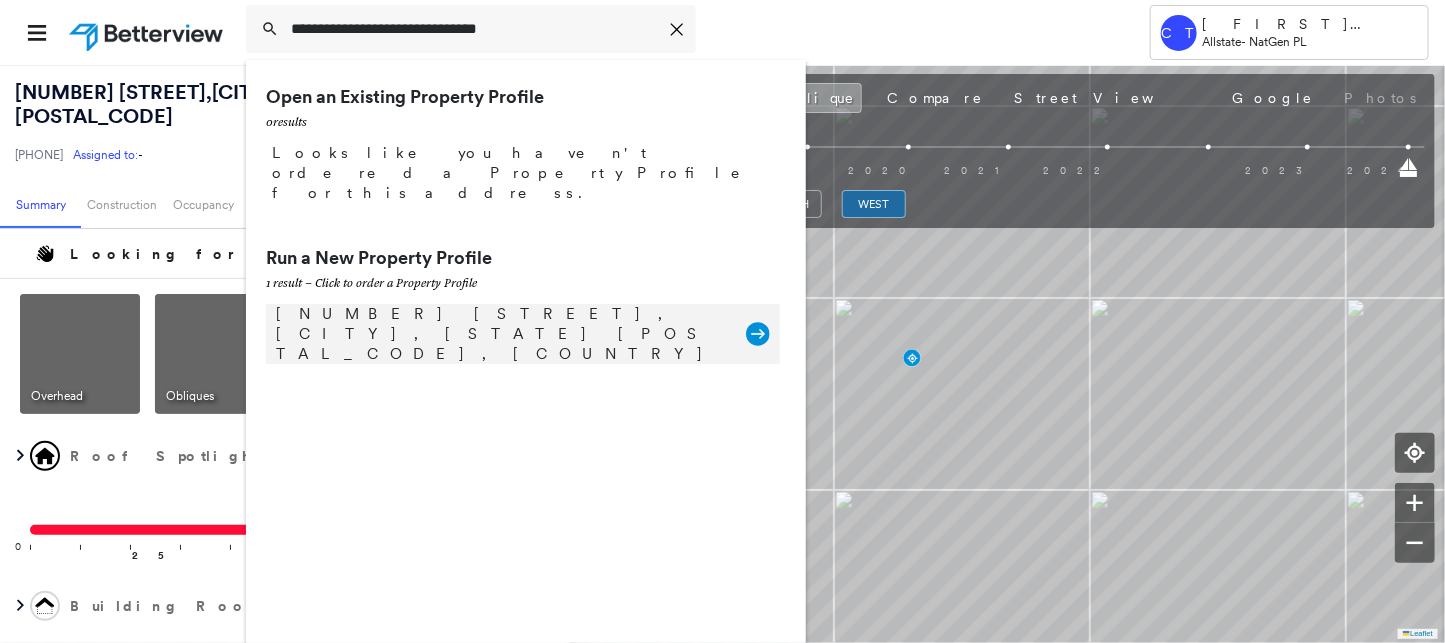 click on "[NUMBER] [STREET], [CITY], [STATE] [POSTAL_CODE], [COUNTRY]" at bounding box center (501, 334) 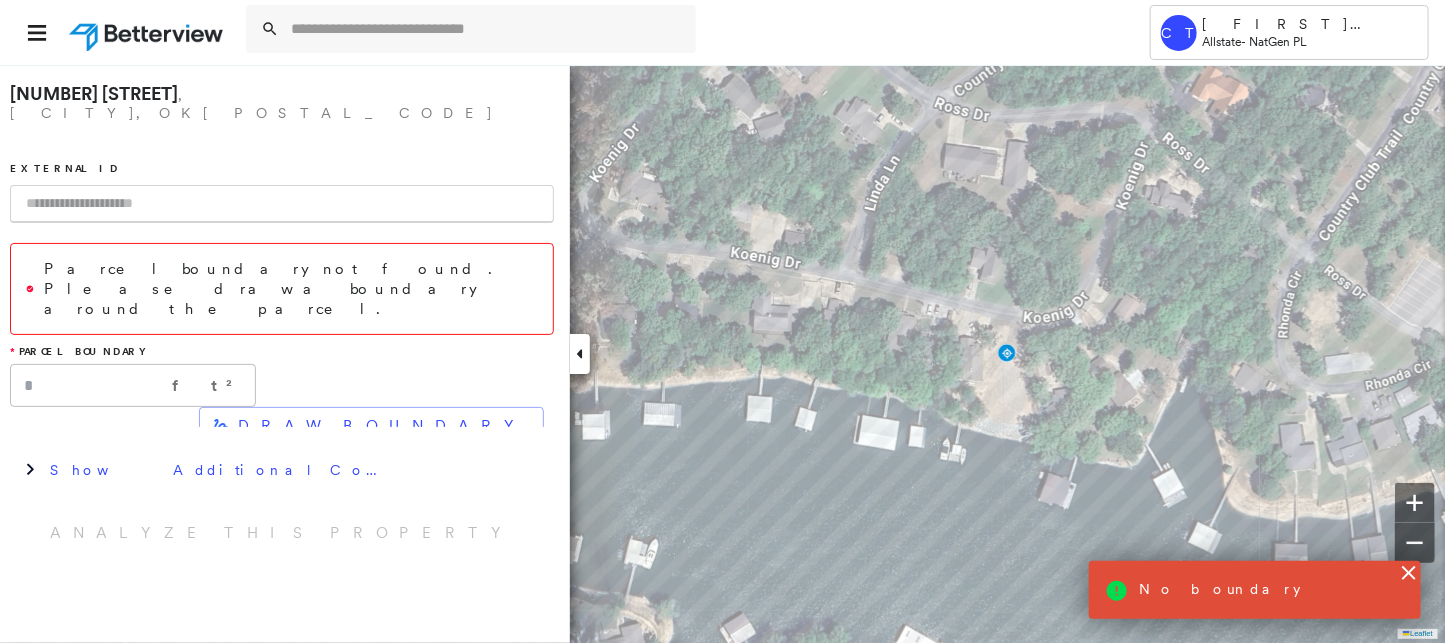 click at bounding box center (282, 204) 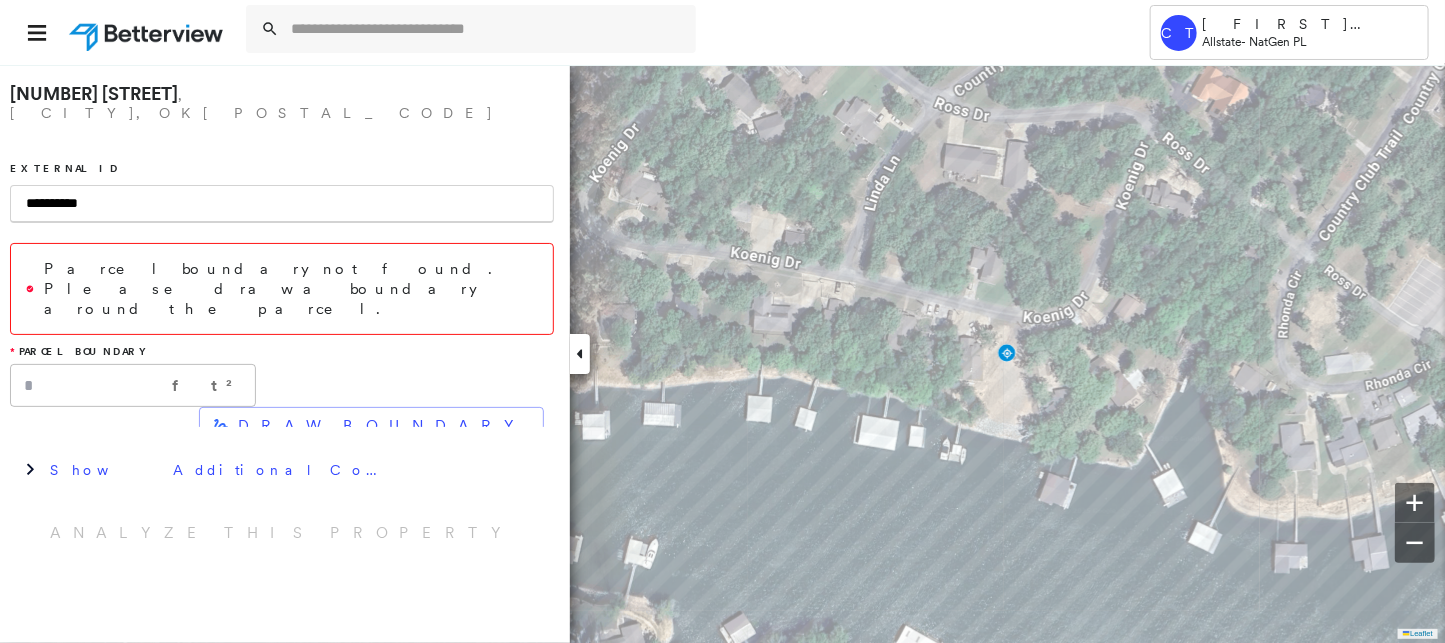 type on "**********" 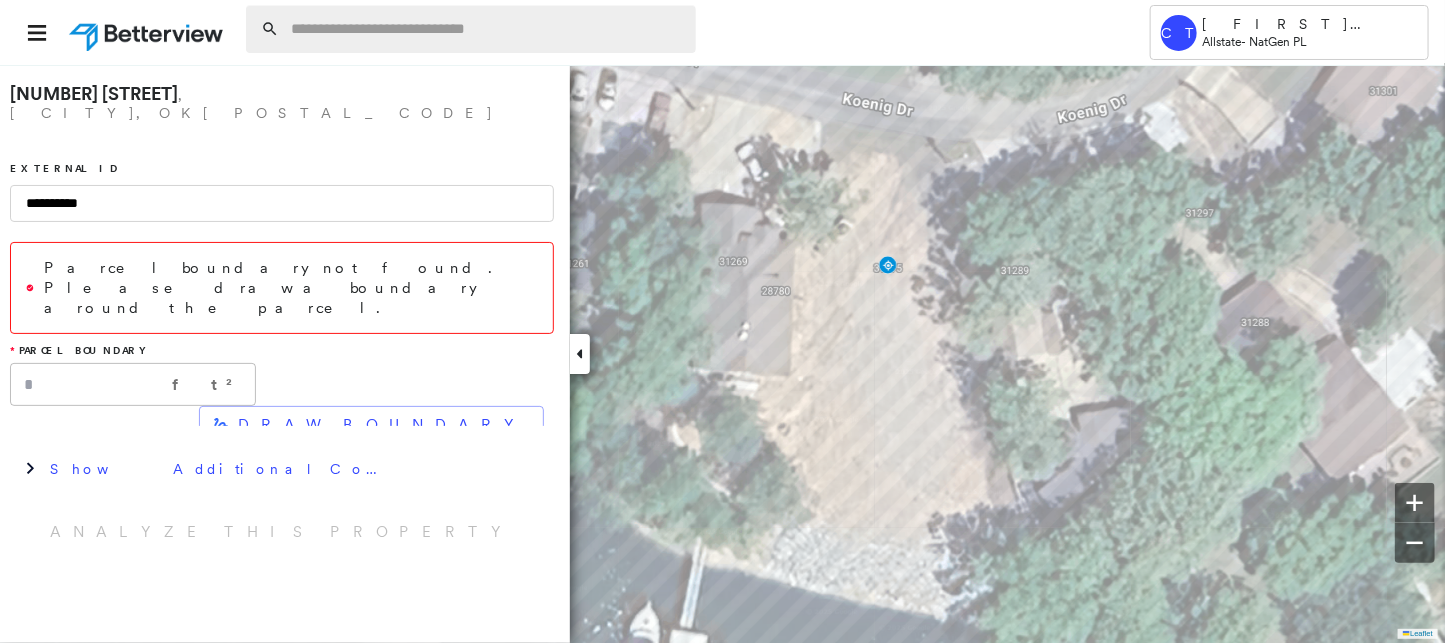 click at bounding box center (487, 29) 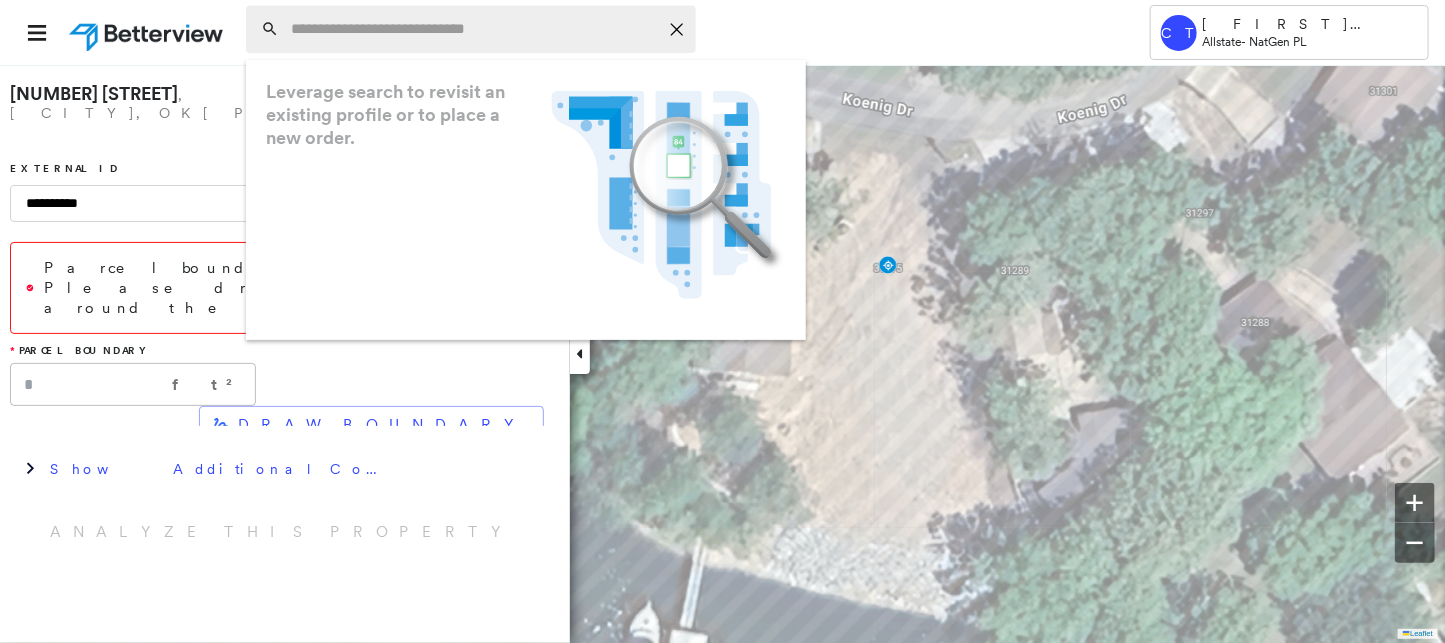 paste on "**********" 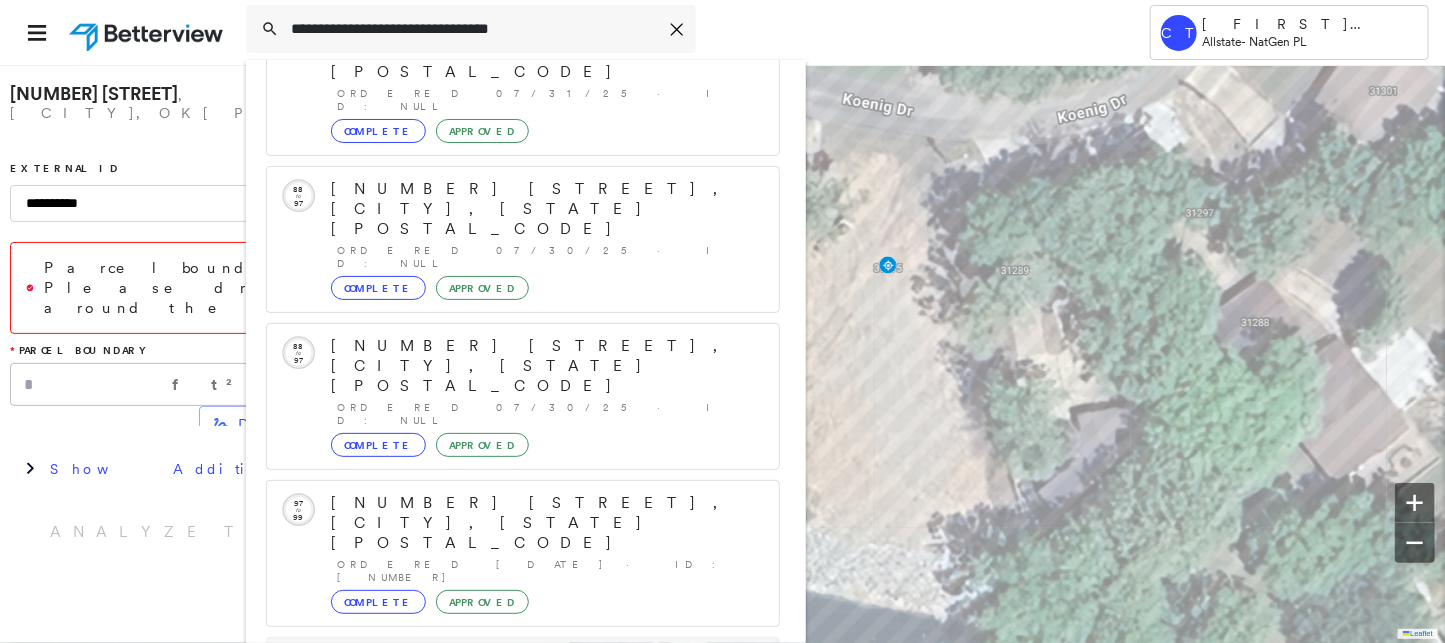 scroll, scrollTop: 206, scrollLeft: 0, axis: vertical 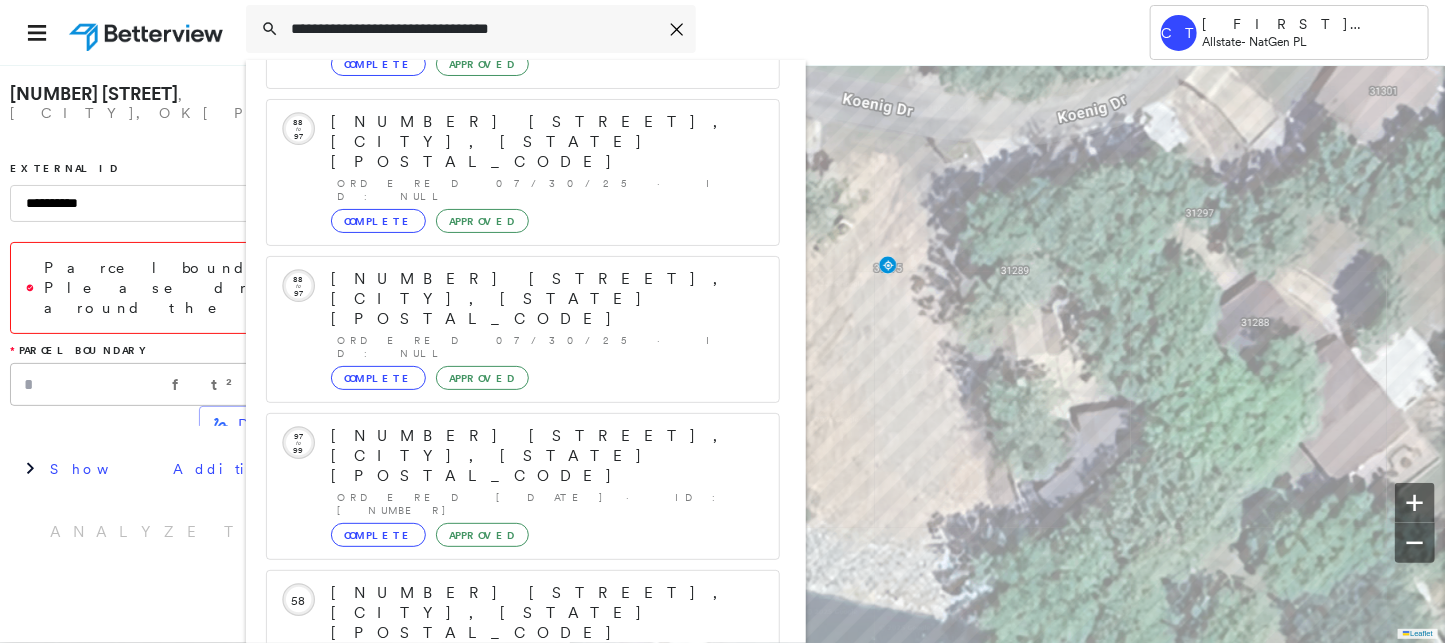 type on "**********" 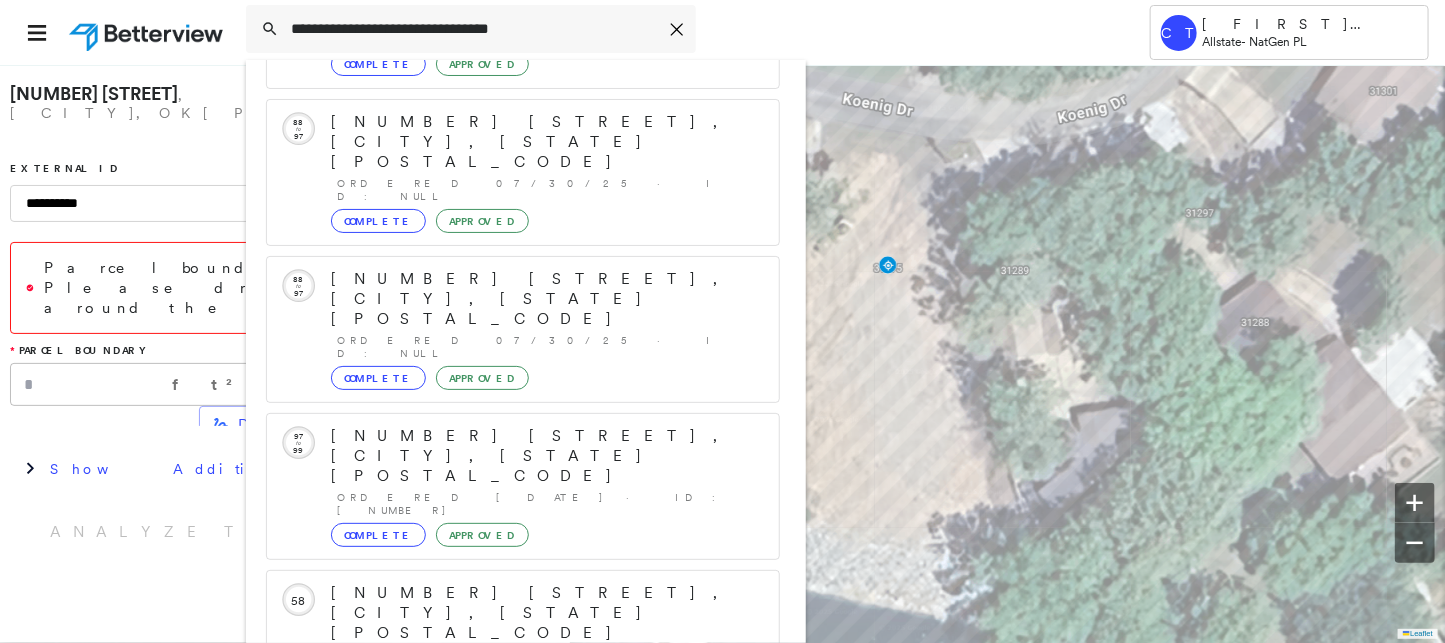click on "[NUMBER] [STREET], [CITY], [STATE] [POSTAL_CODE]" at bounding box center [501, 905] 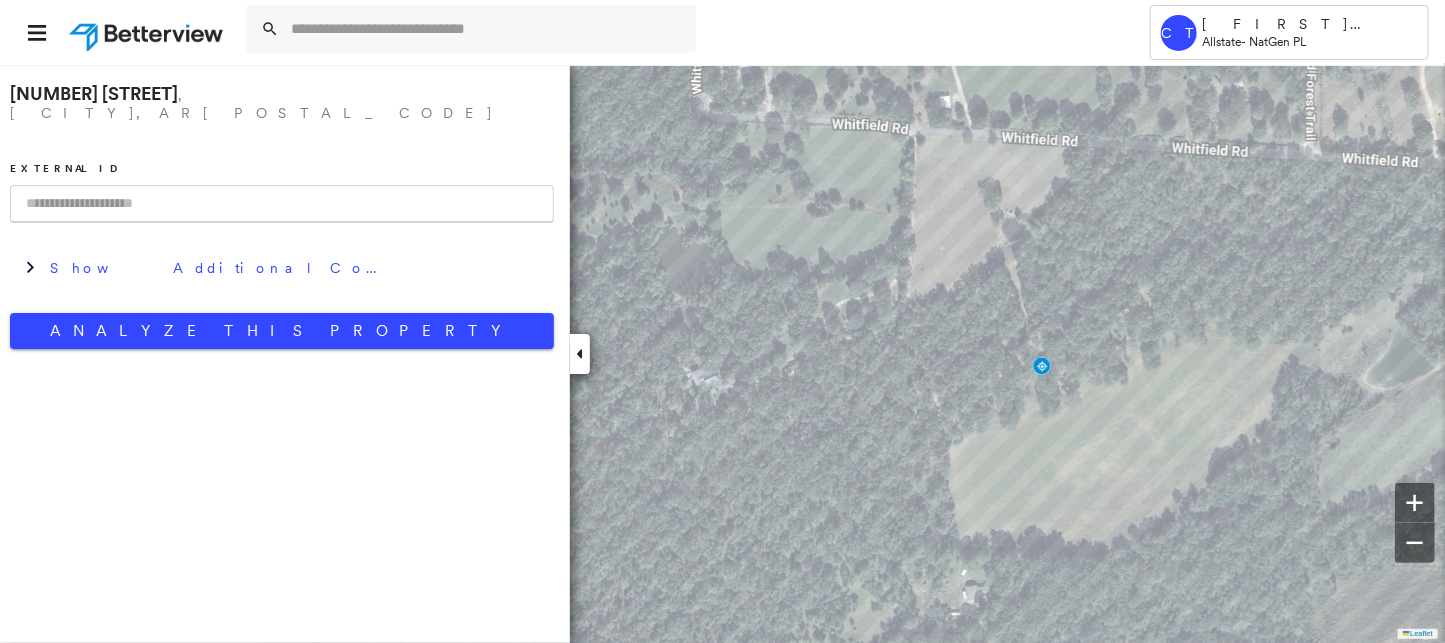click at bounding box center (282, 204) 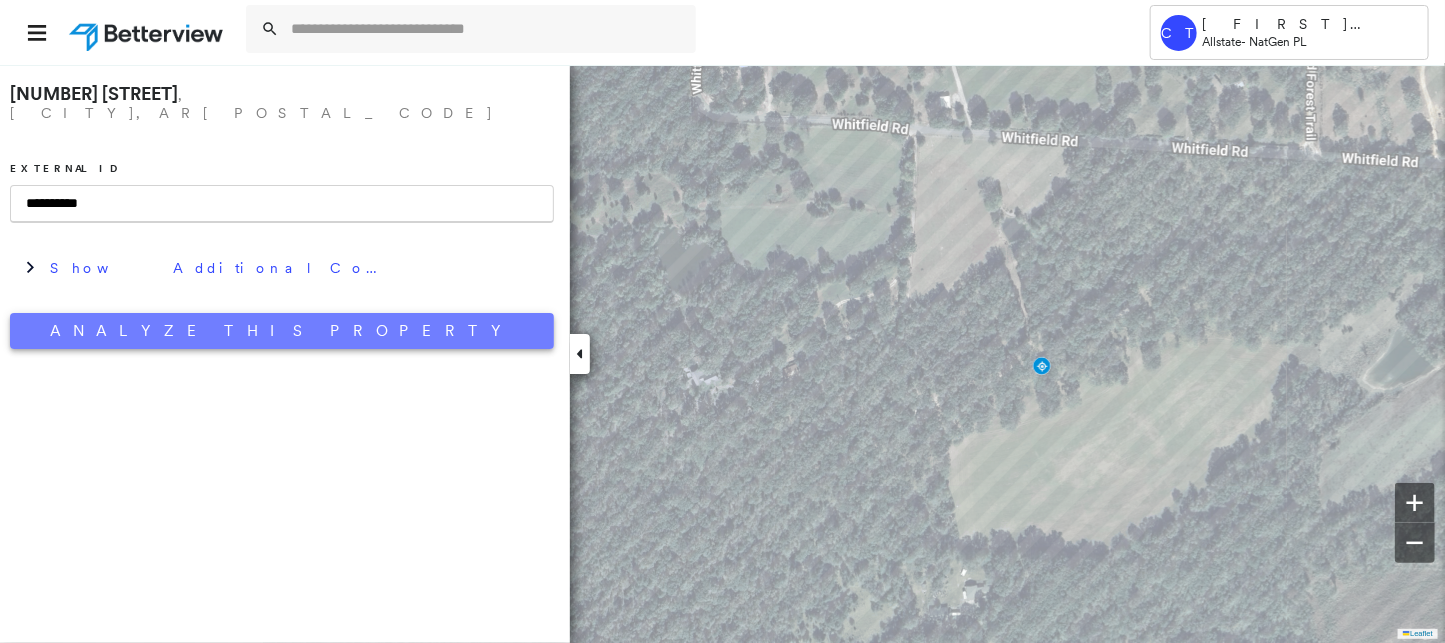 type on "**********" 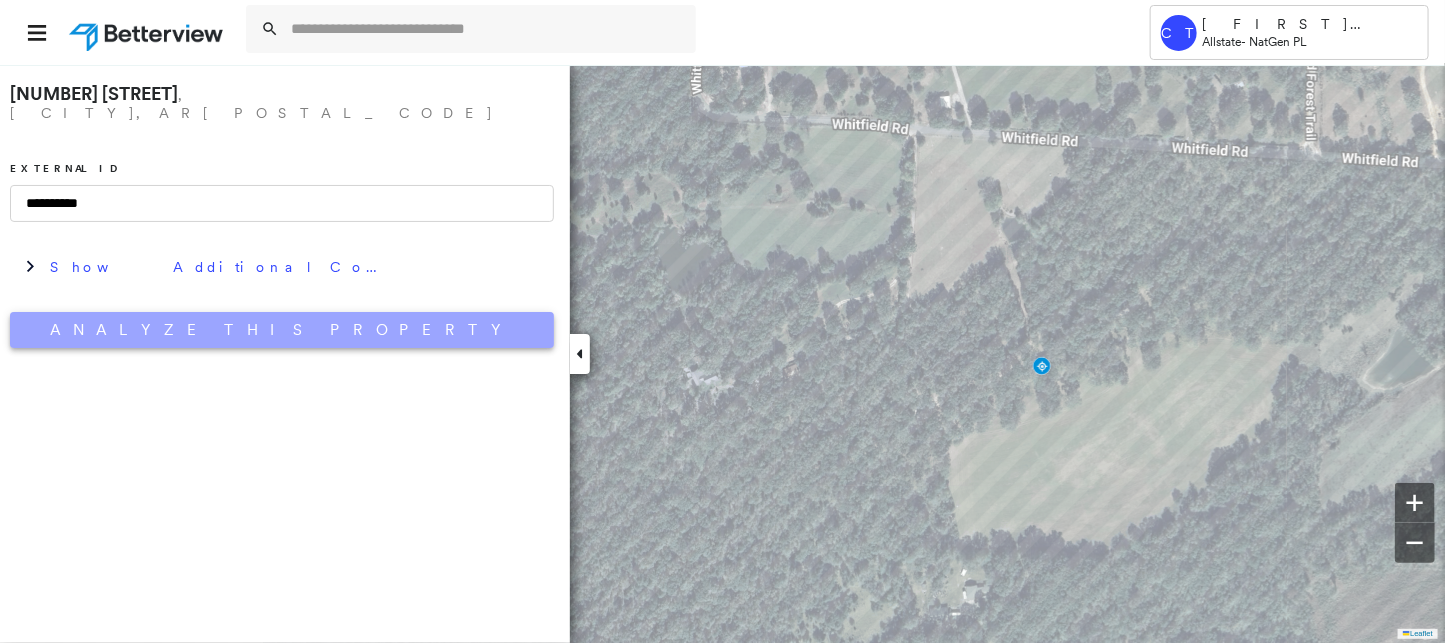 click on "Analyze This Property" at bounding box center [282, 330] 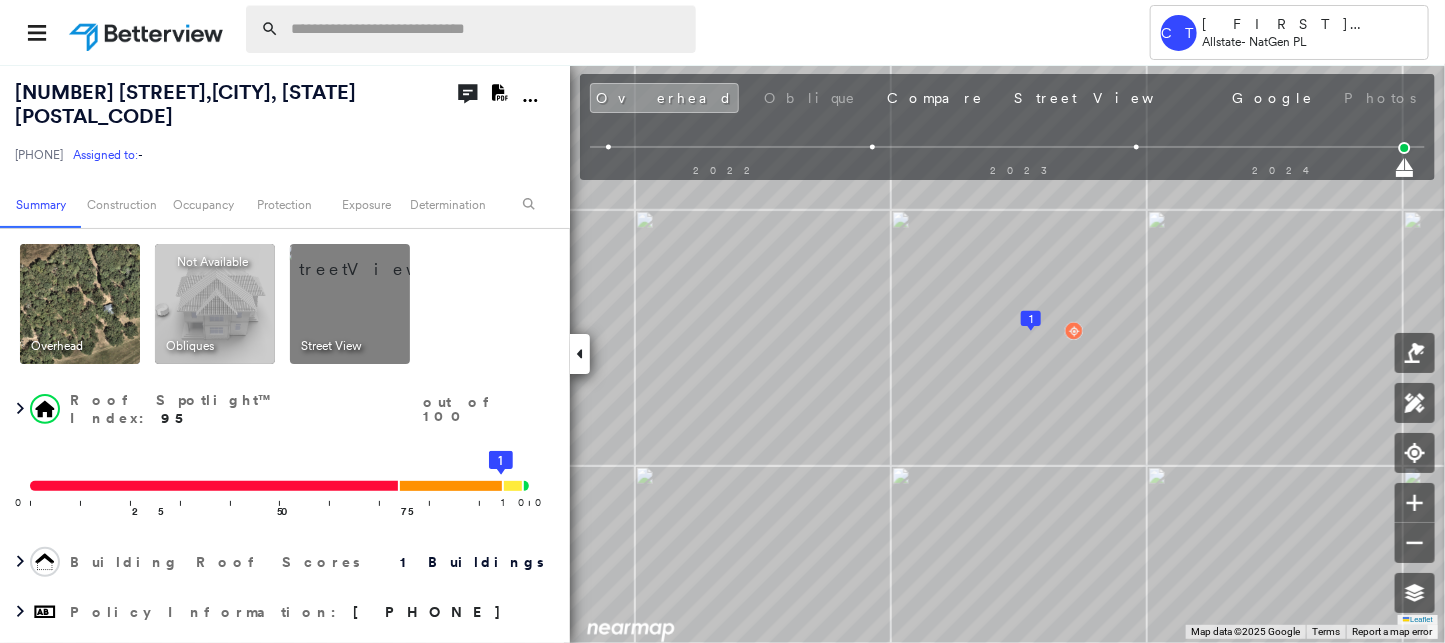 click at bounding box center (487, 29) 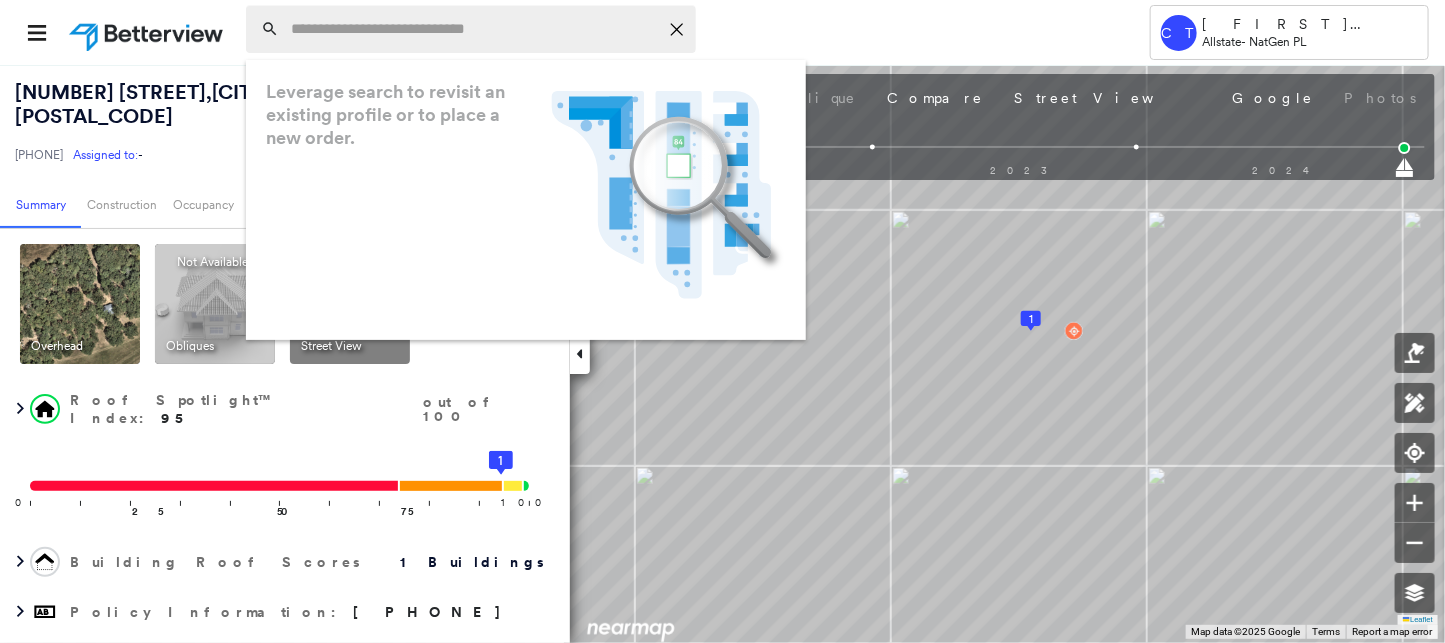 paste on "**********" 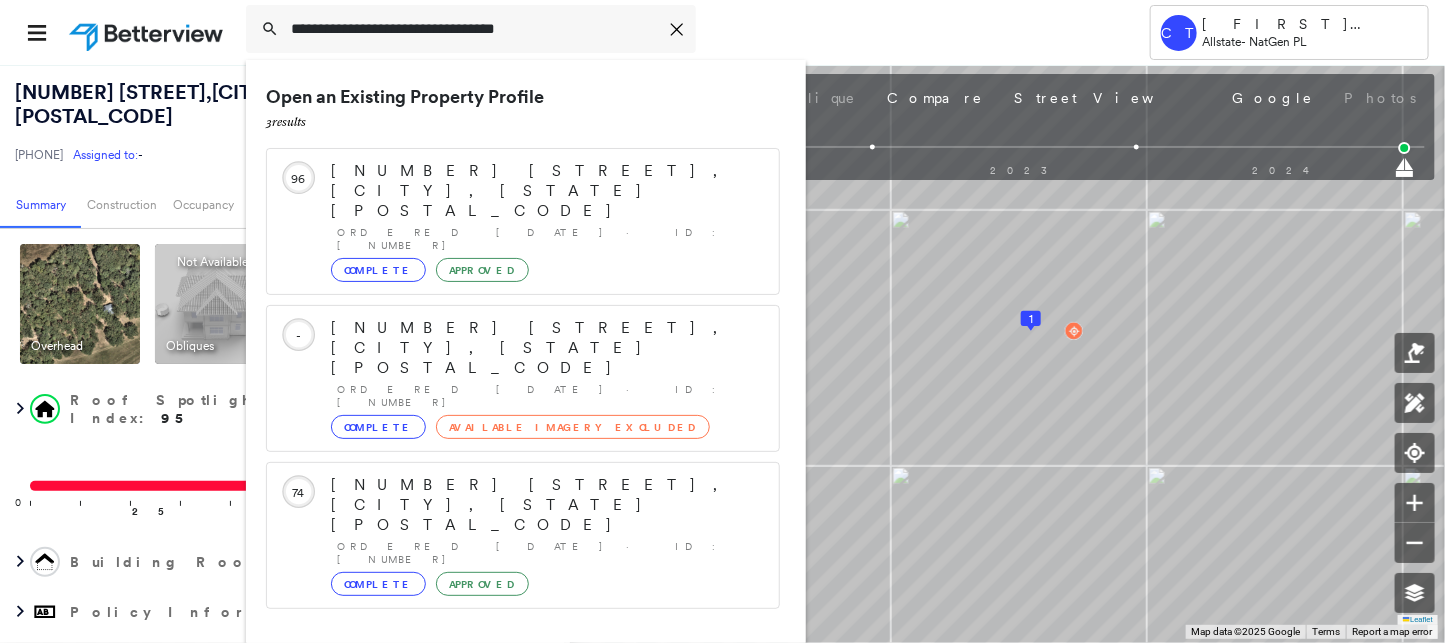 type on "**********" 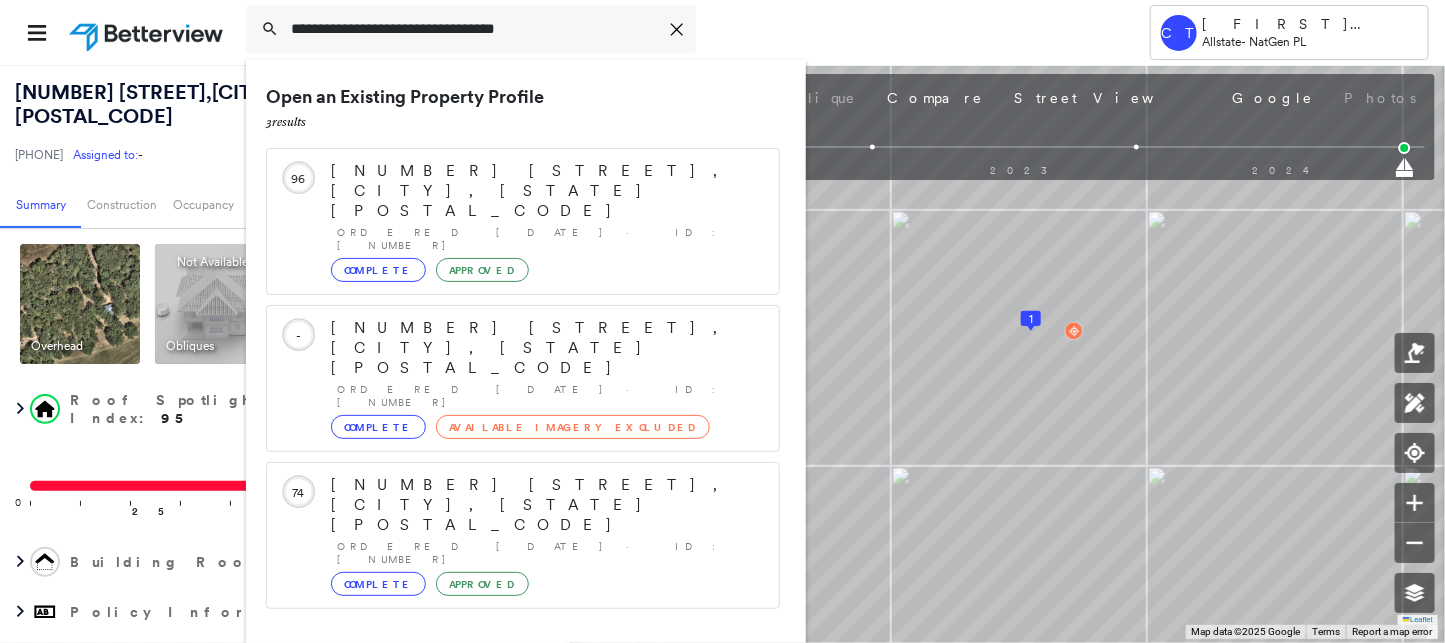 click on "[NUMBER] [STREET], [CITY], [STATE] [POSTAL_CODE]" at bounding box center (501, 745) 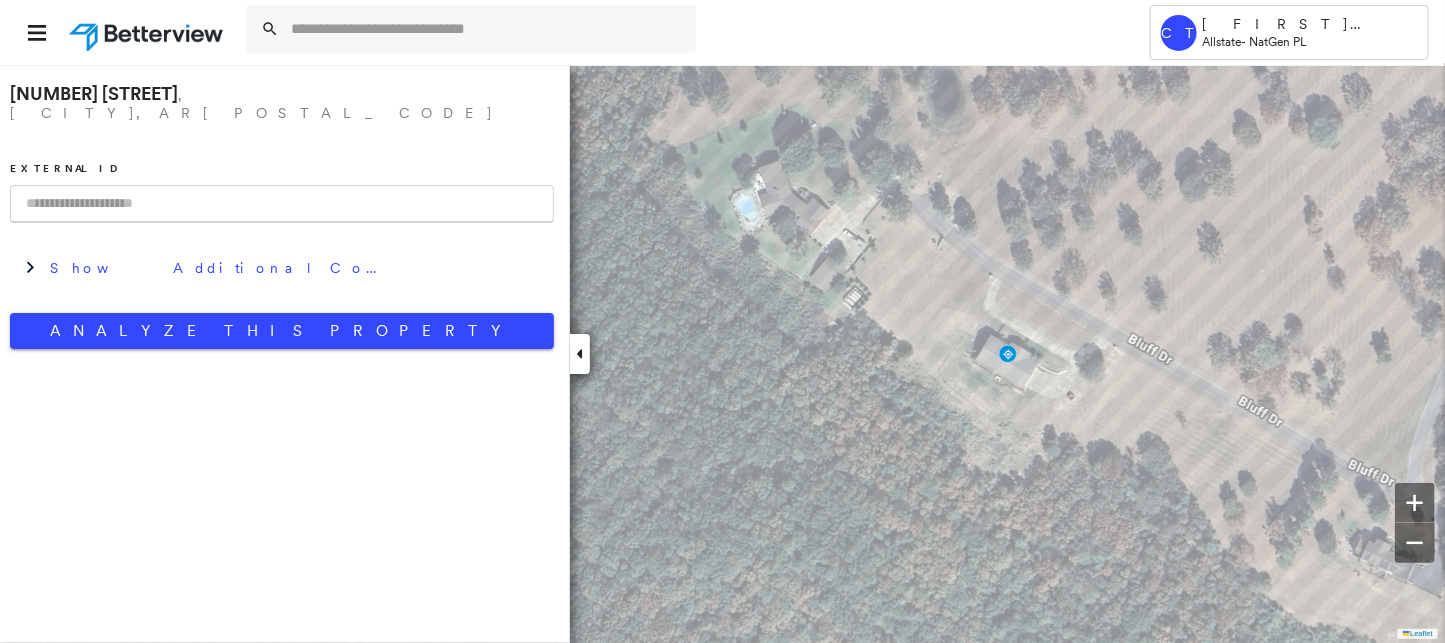 click at bounding box center [282, 204] 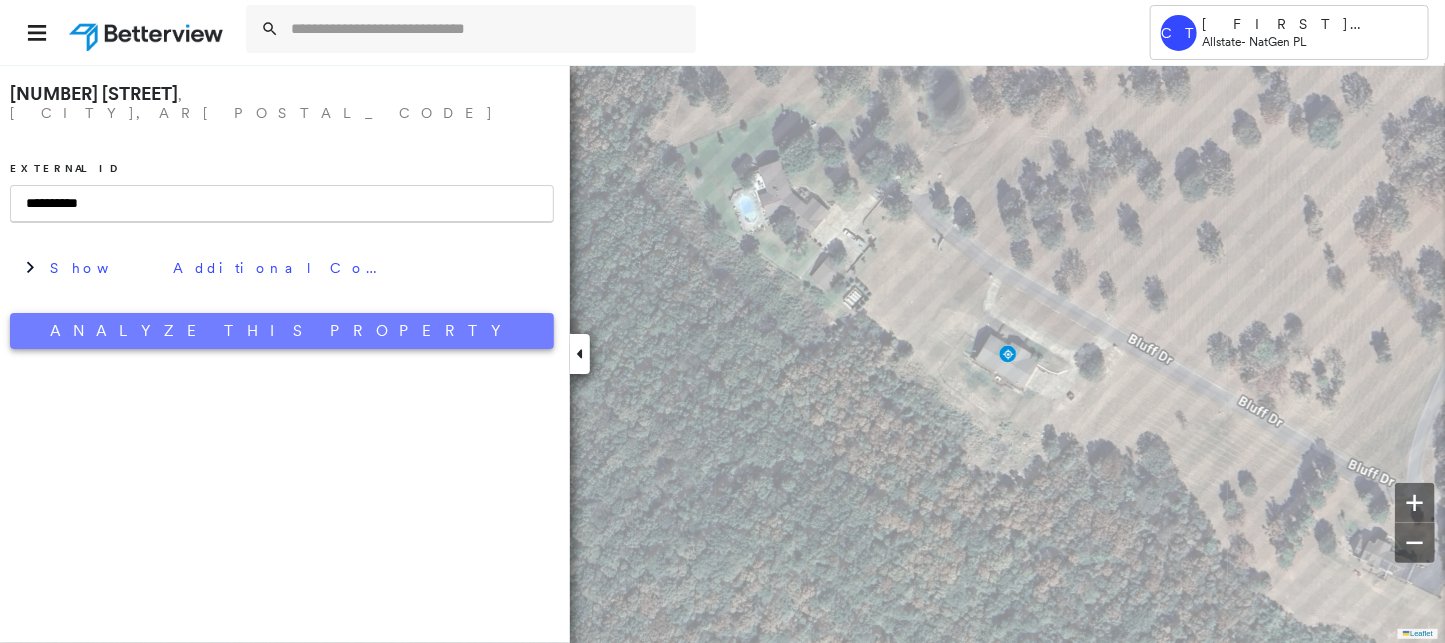 type on "**********" 